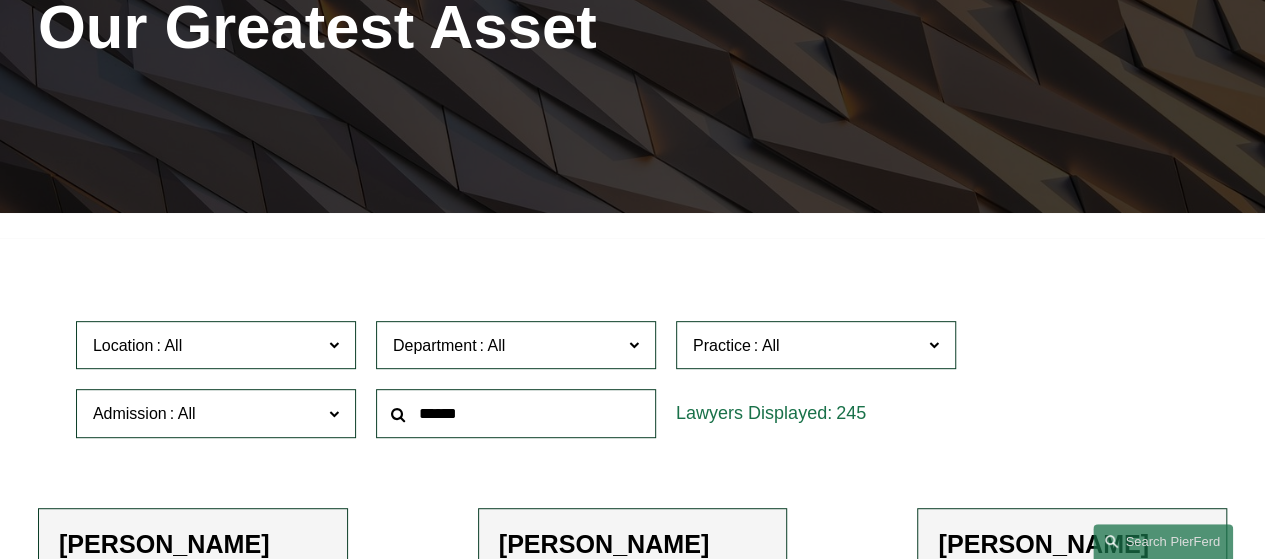 scroll, scrollTop: 300, scrollLeft: 0, axis: vertical 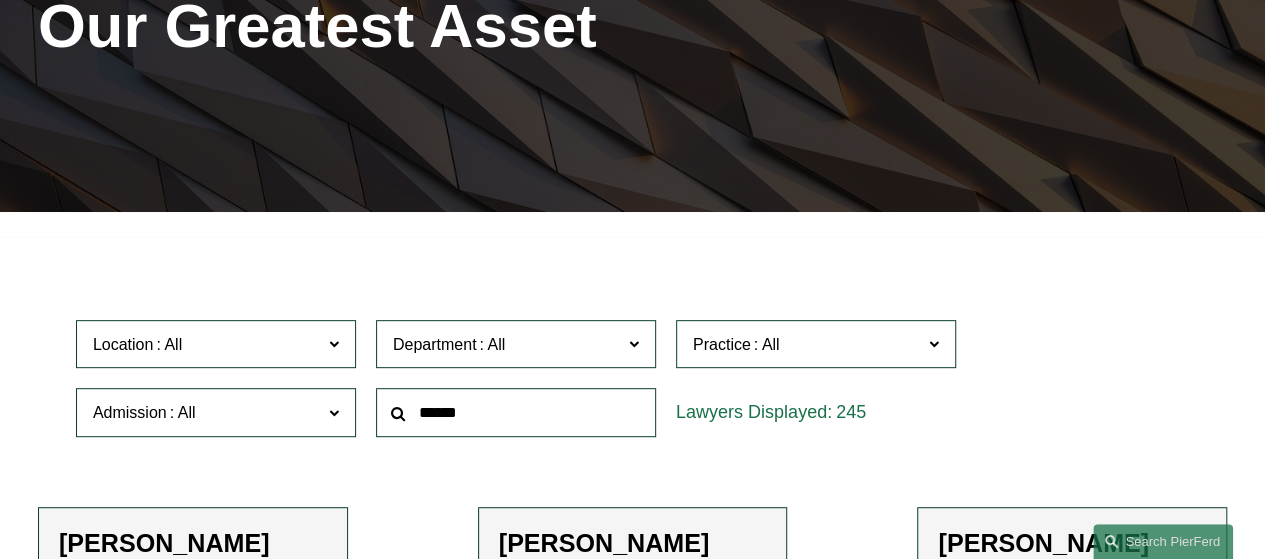 click 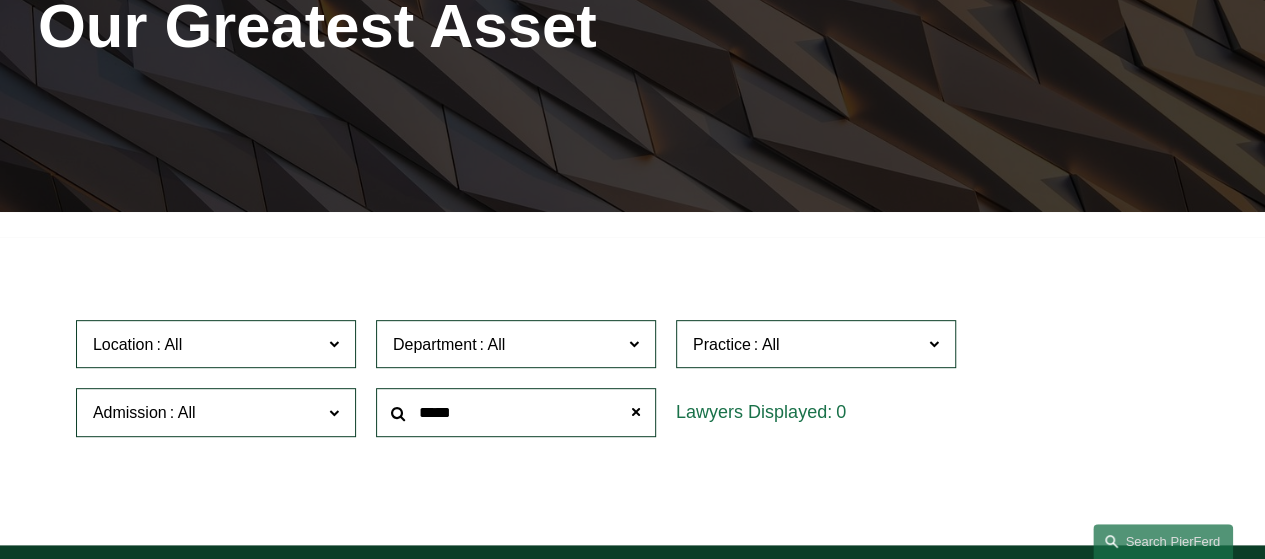 type on "*****" 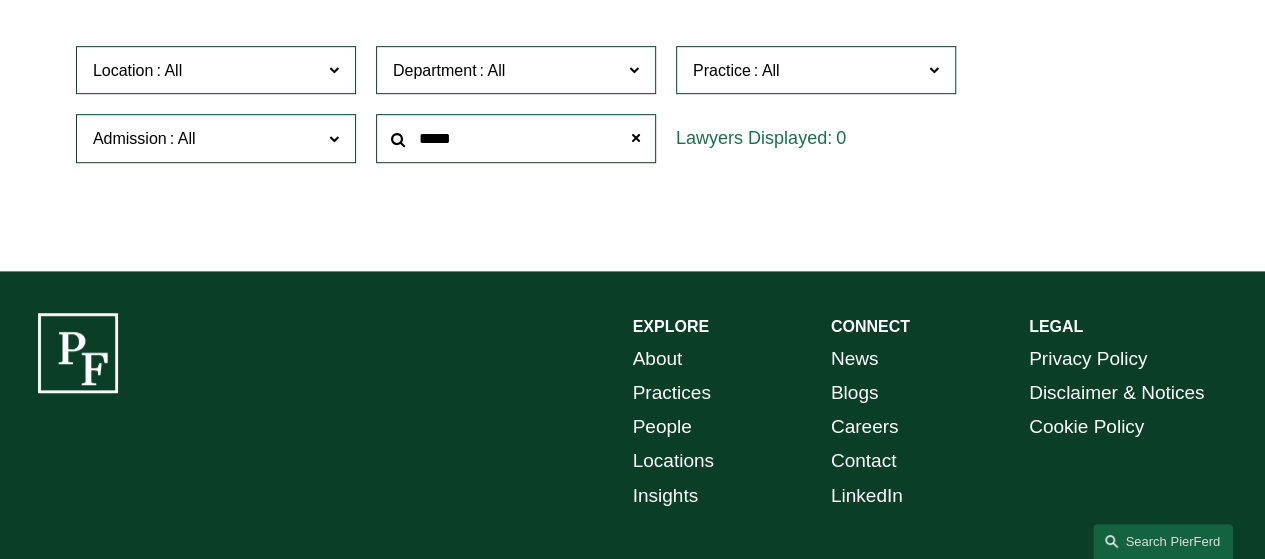 scroll, scrollTop: 600, scrollLeft: 0, axis: vertical 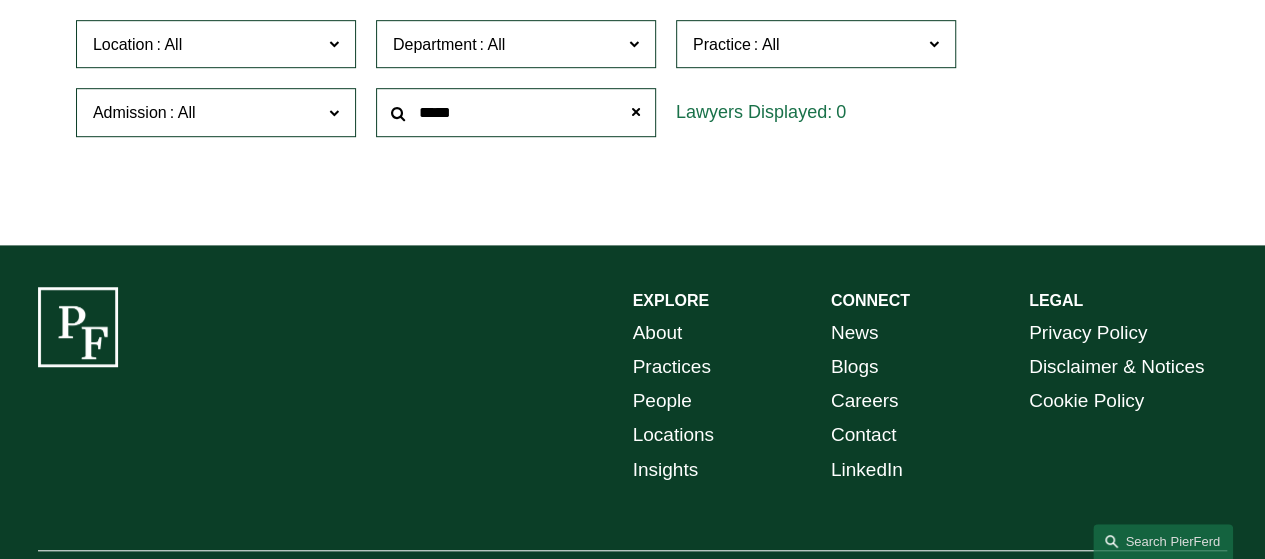 click on "Practices" at bounding box center [672, 367] 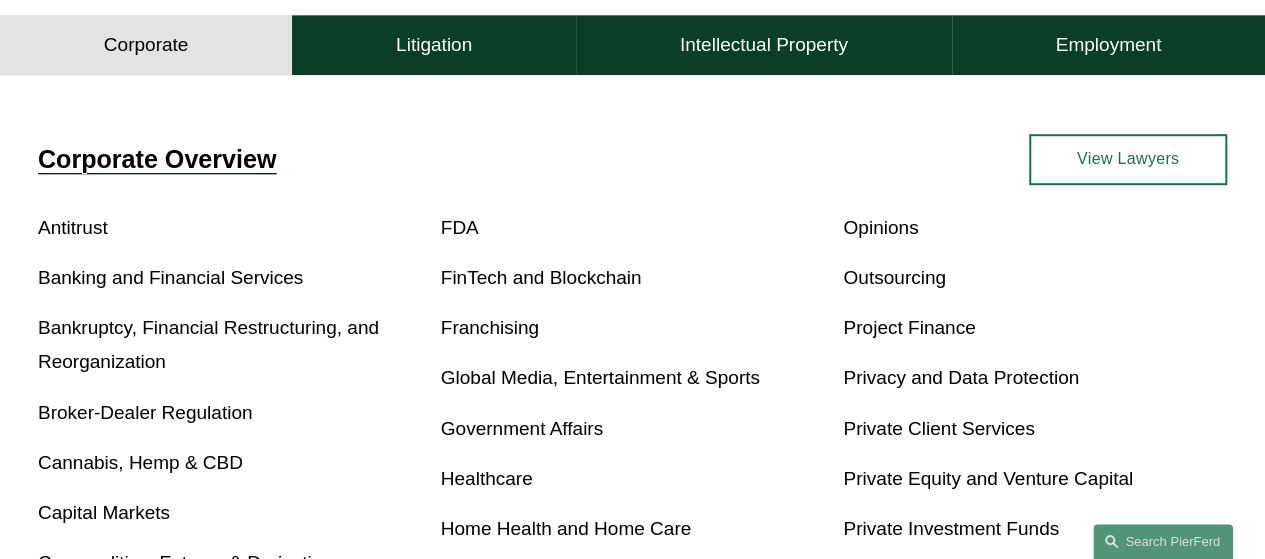 scroll, scrollTop: 500, scrollLeft: 0, axis: vertical 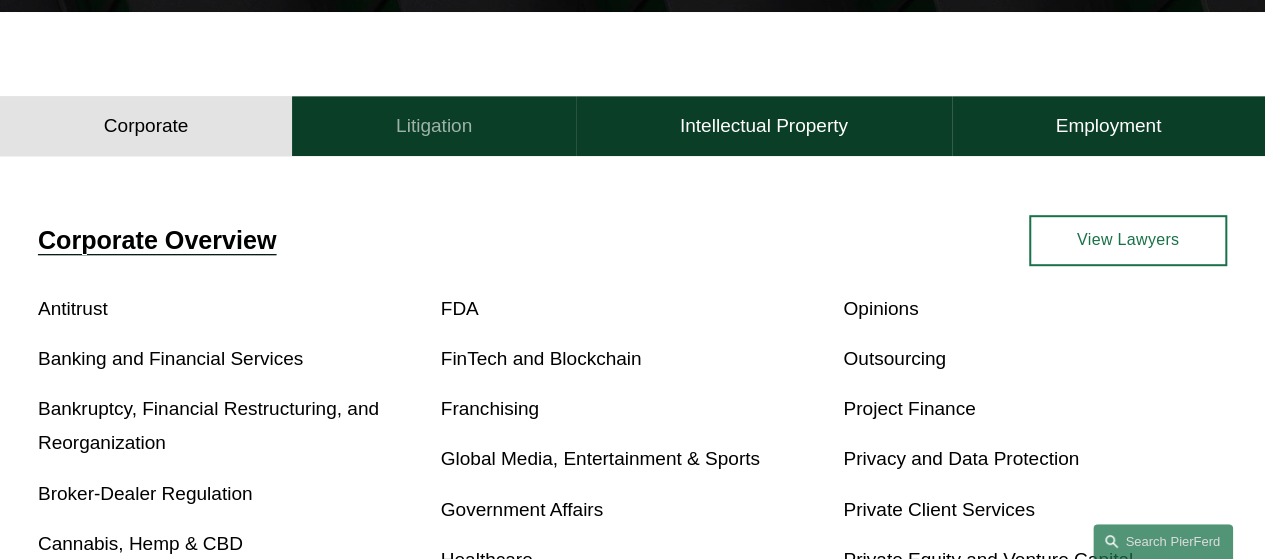 click on "Litigation" at bounding box center [434, 126] 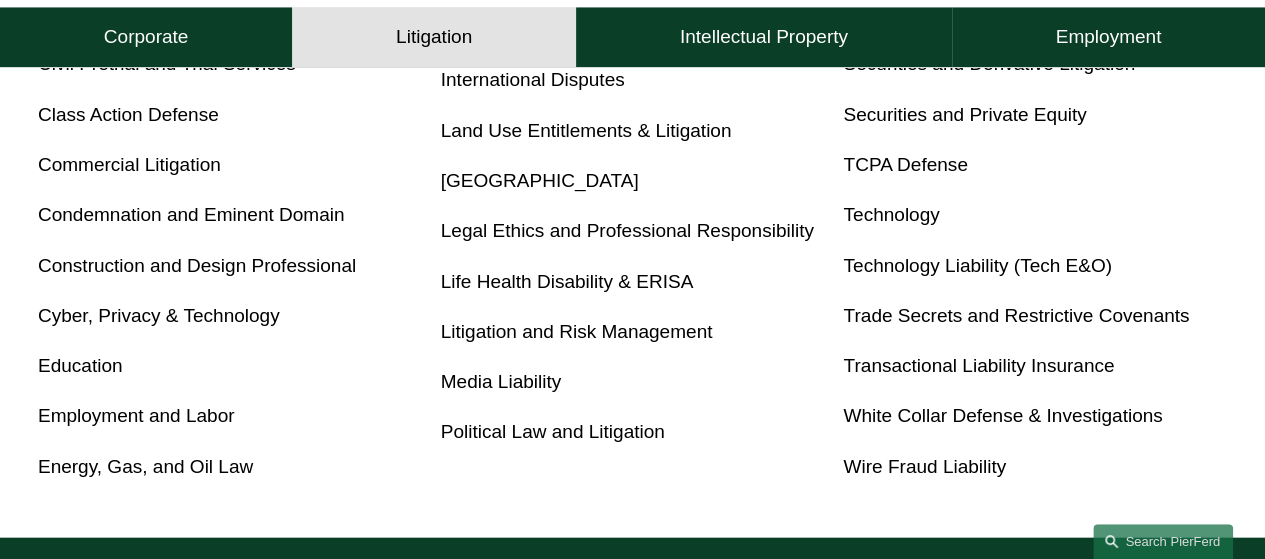 scroll, scrollTop: 1100, scrollLeft: 0, axis: vertical 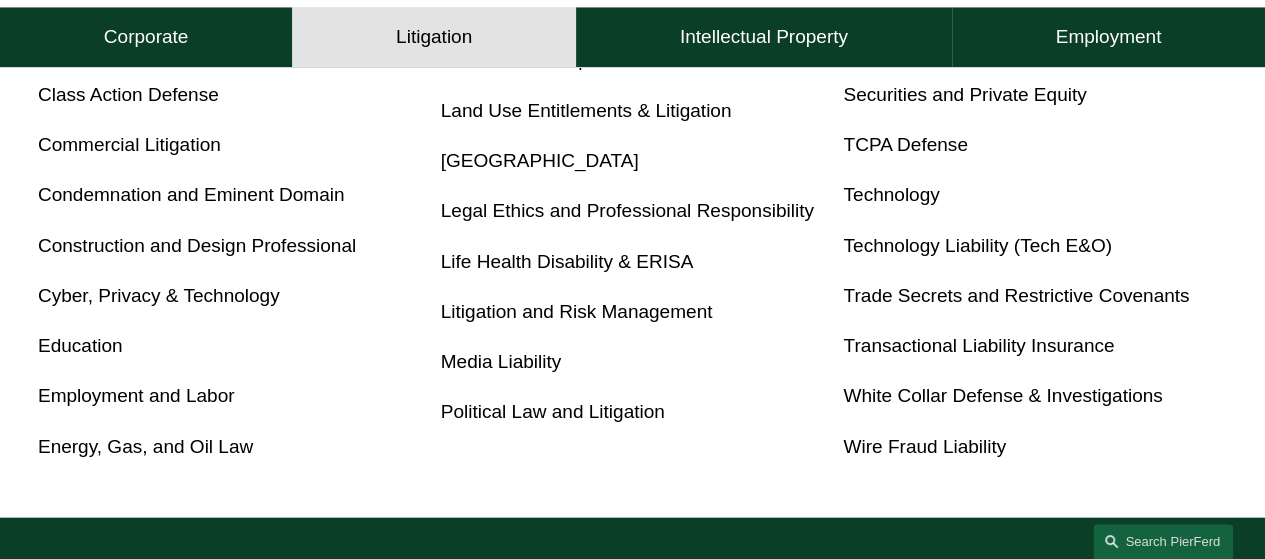 click on "Cyber, Privacy & Technology" at bounding box center (159, 295) 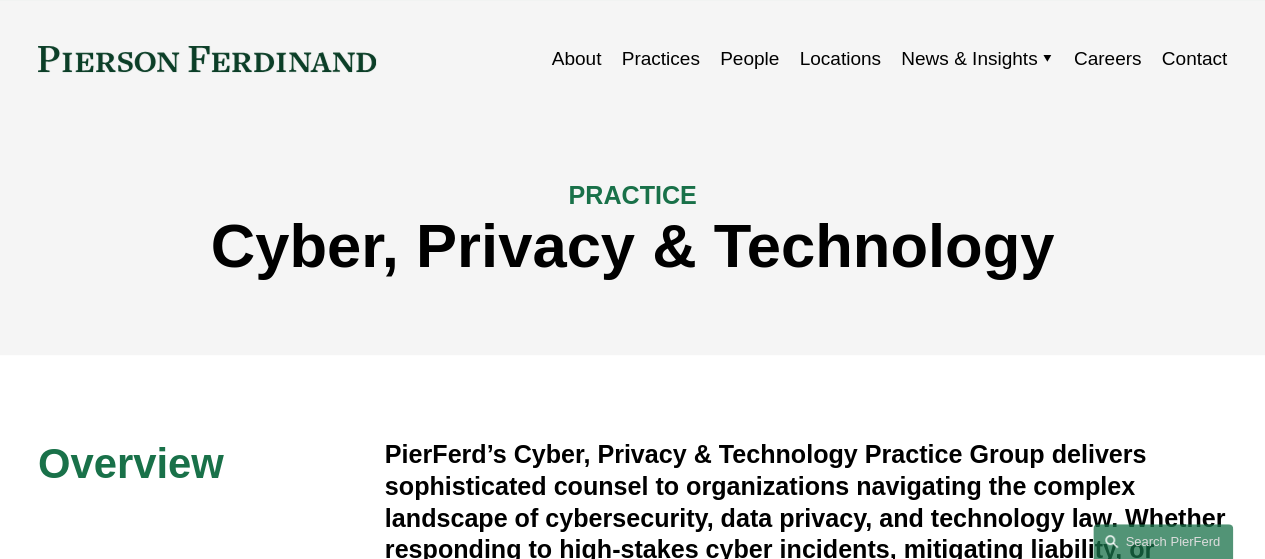 scroll, scrollTop: 0, scrollLeft: 0, axis: both 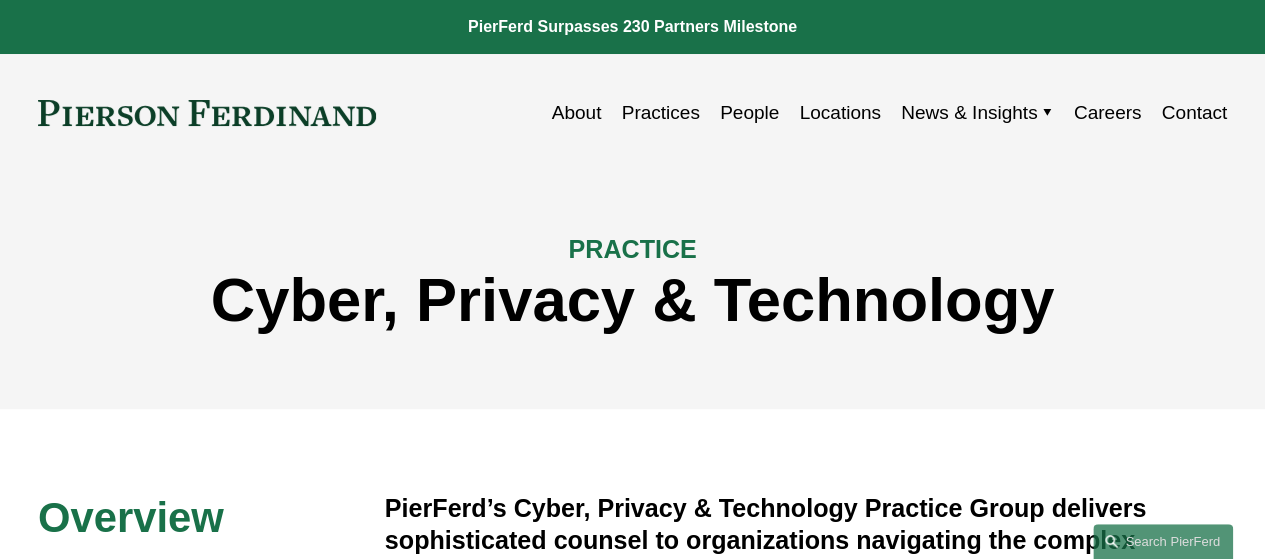 click on "People" at bounding box center (749, 113) 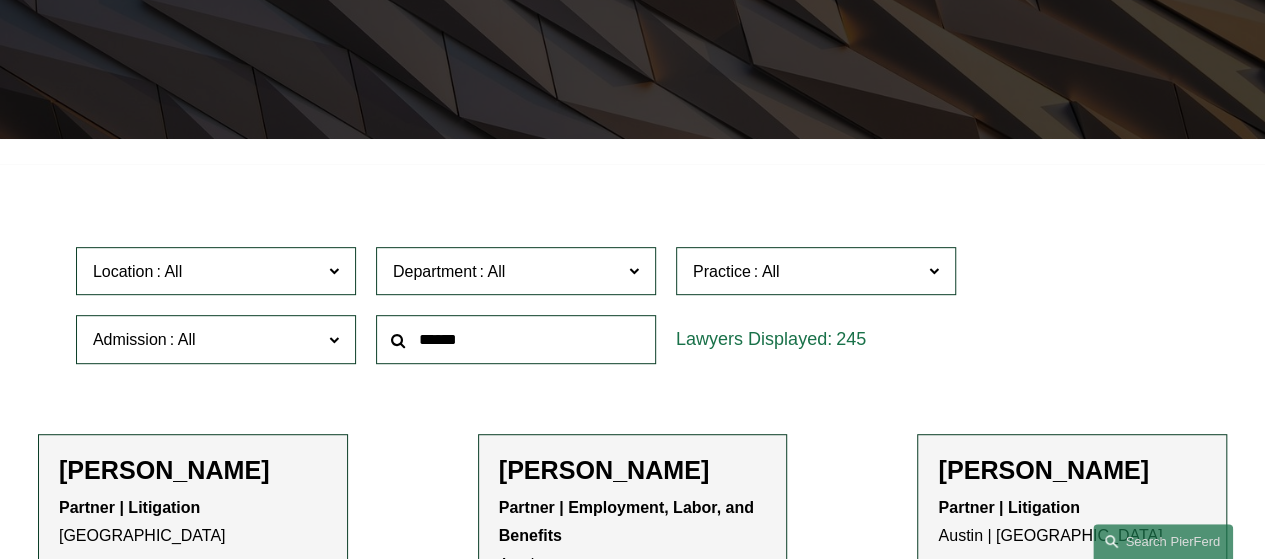 scroll, scrollTop: 400, scrollLeft: 0, axis: vertical 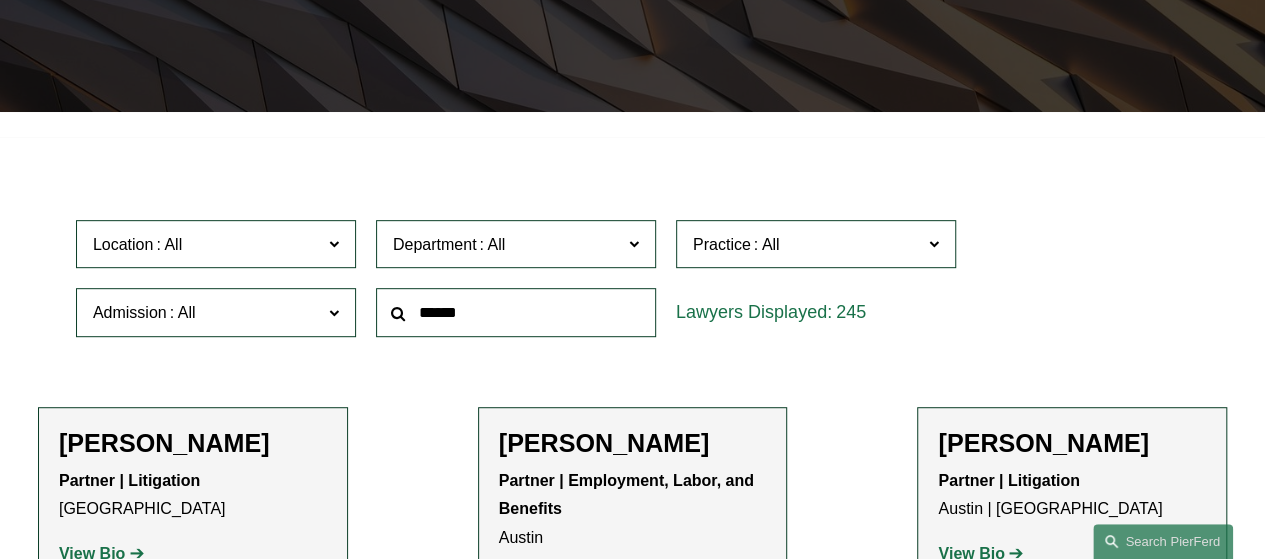 click 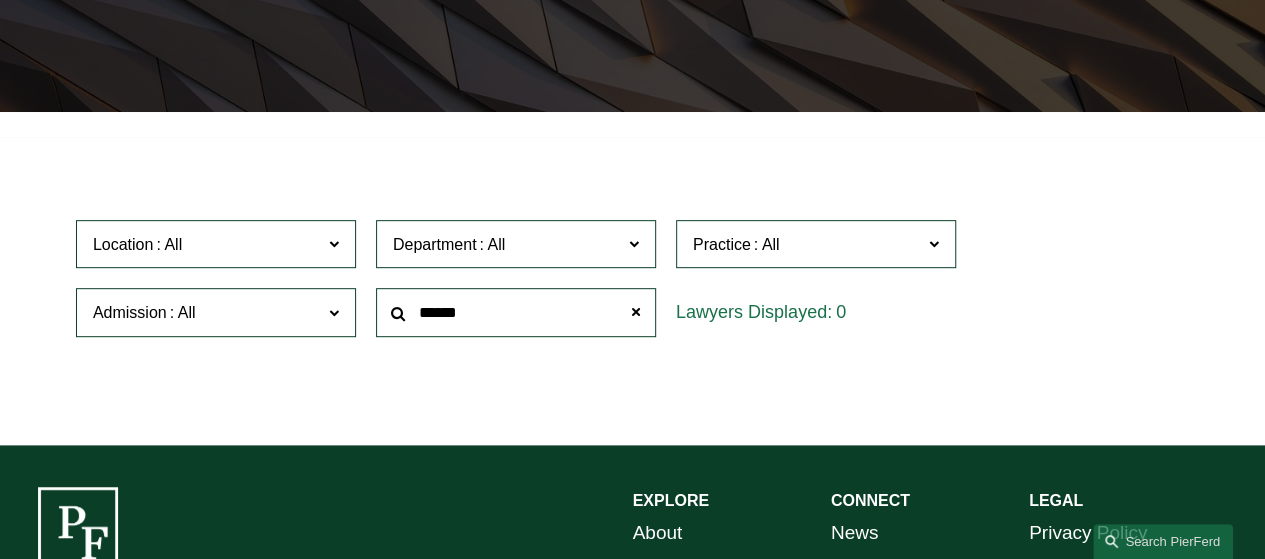 drag, startPoint x: 456, startPoint y: 316, endPoint x: 390, endPoint y: 319, distance: 66.068146 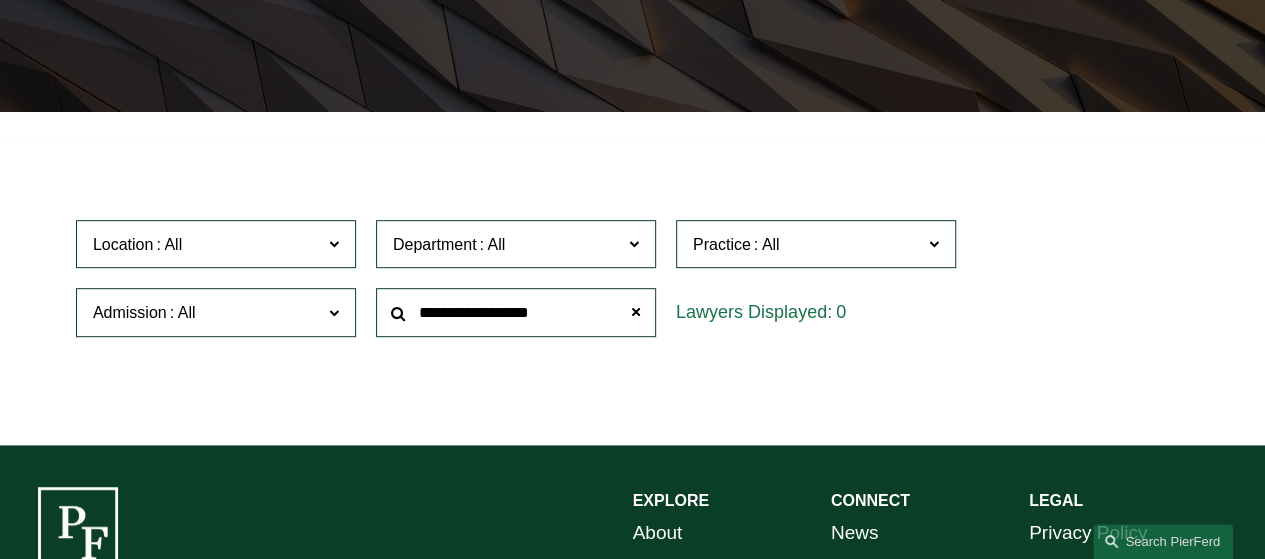 type on "**********" 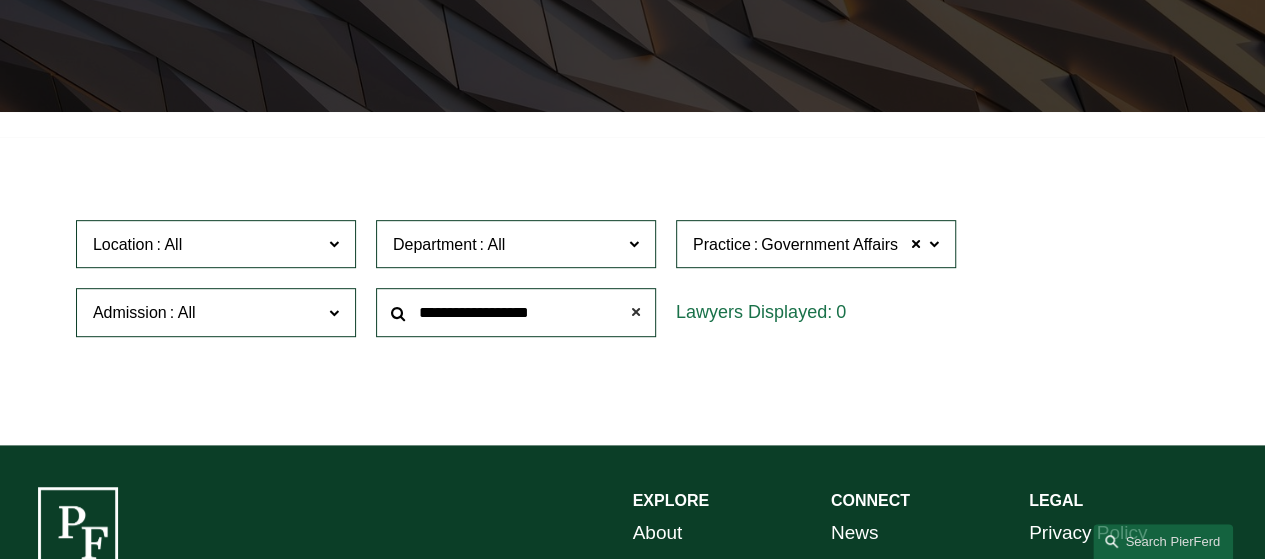 click 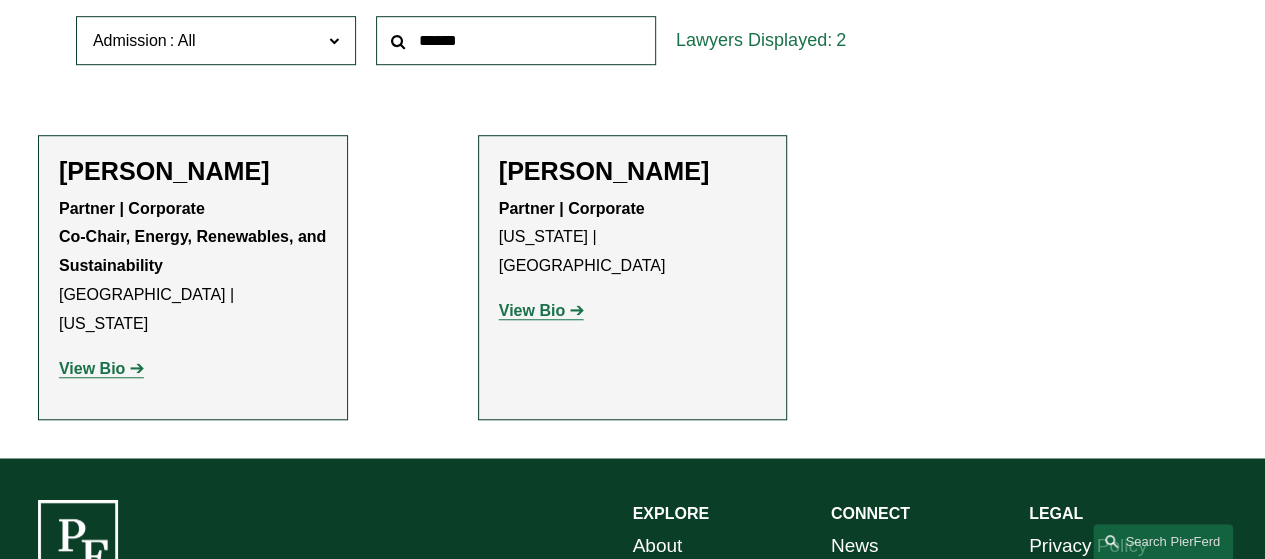 scroll, scrollTop: 700, scrollLeft: 0, axis: vertical 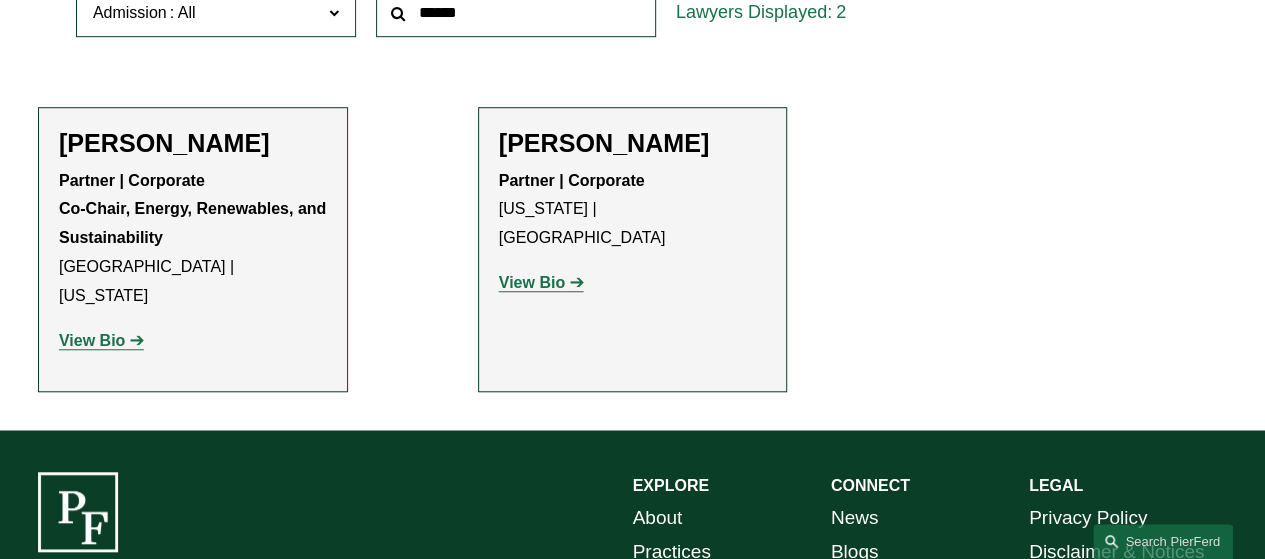 click on "View Bio" 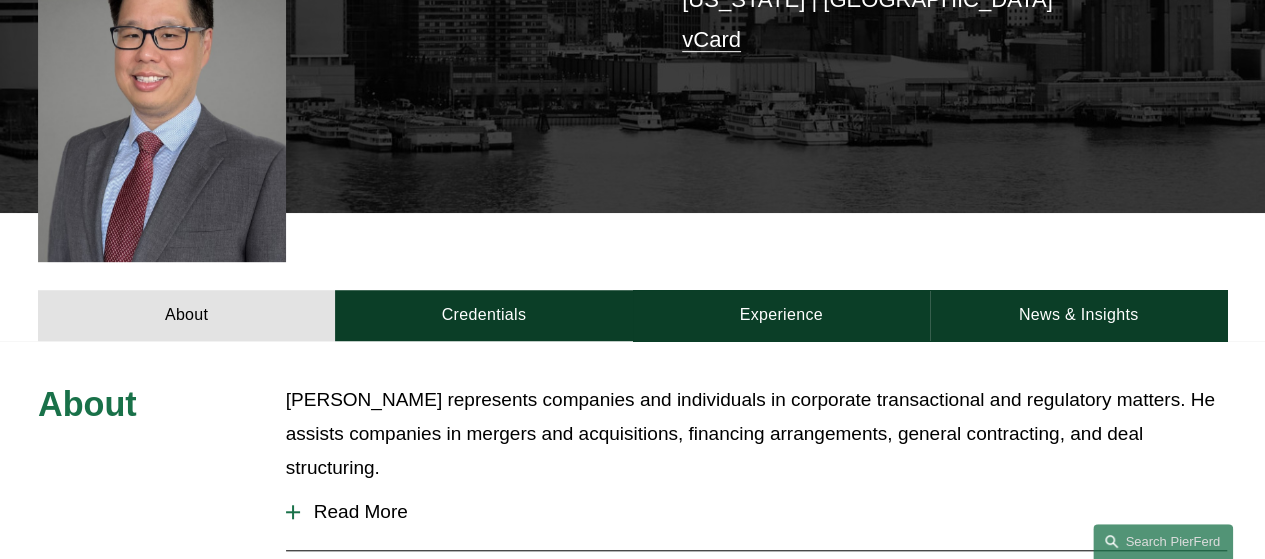 scroll, scrollTop: 600, scrollLeft: 0, axis: vertical 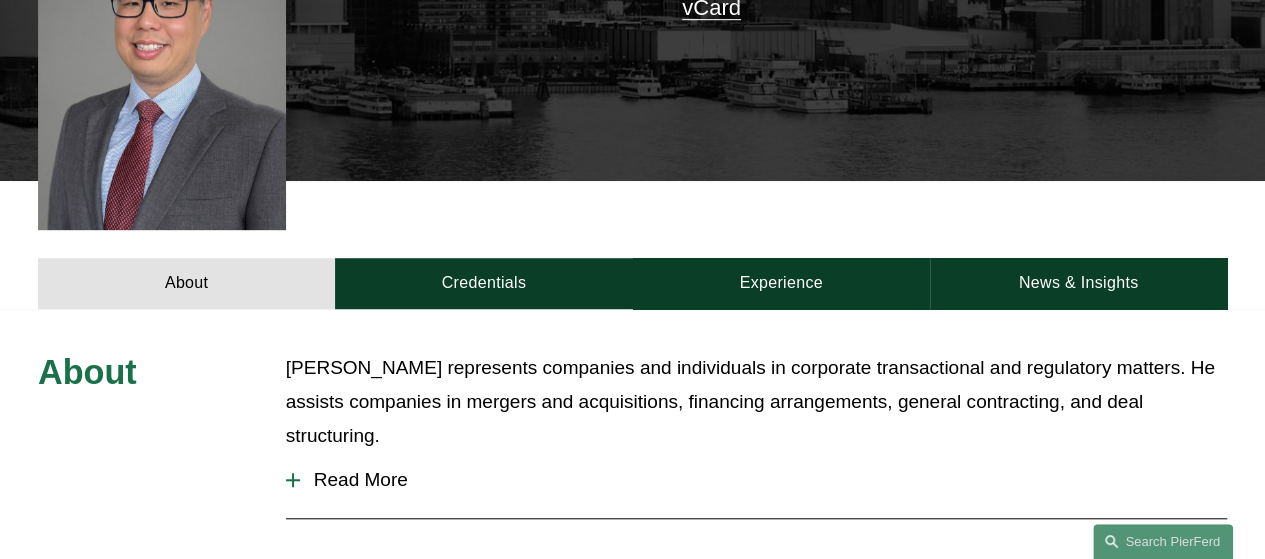 click at bounding box center [293, 480] 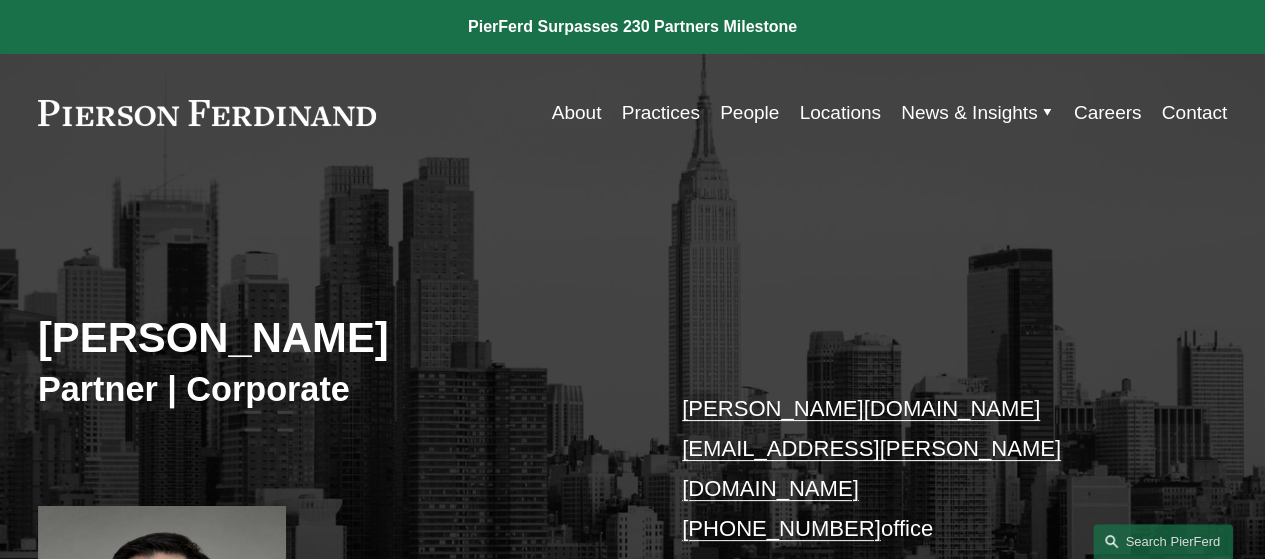 scroll, scrollTop: 0, scrollLeft: 0, axis: both 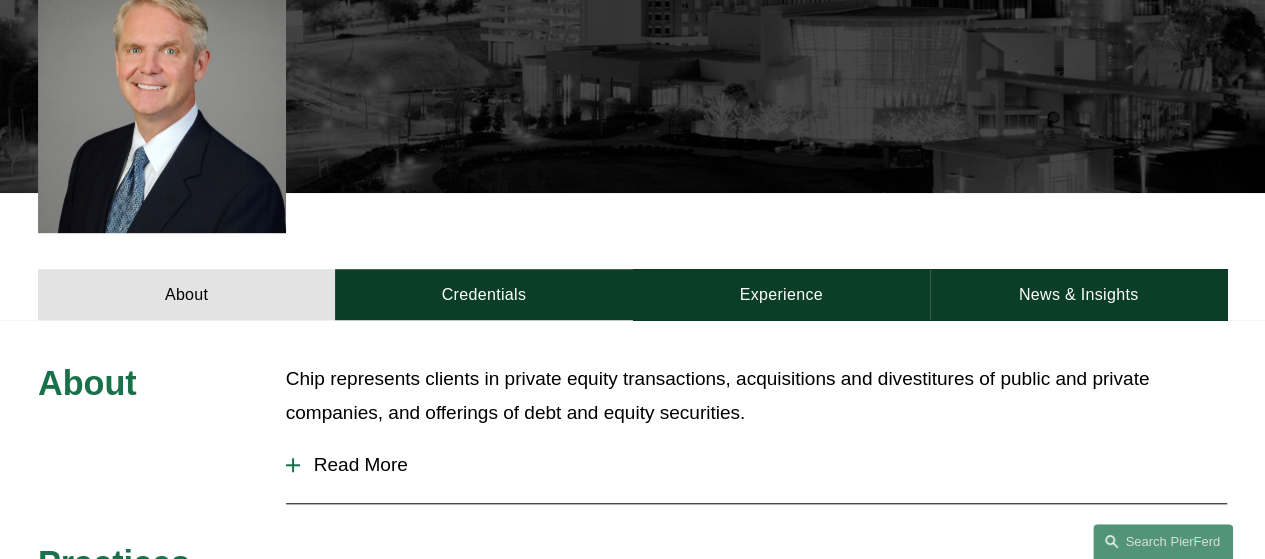 click at bounding box center (293, 465) 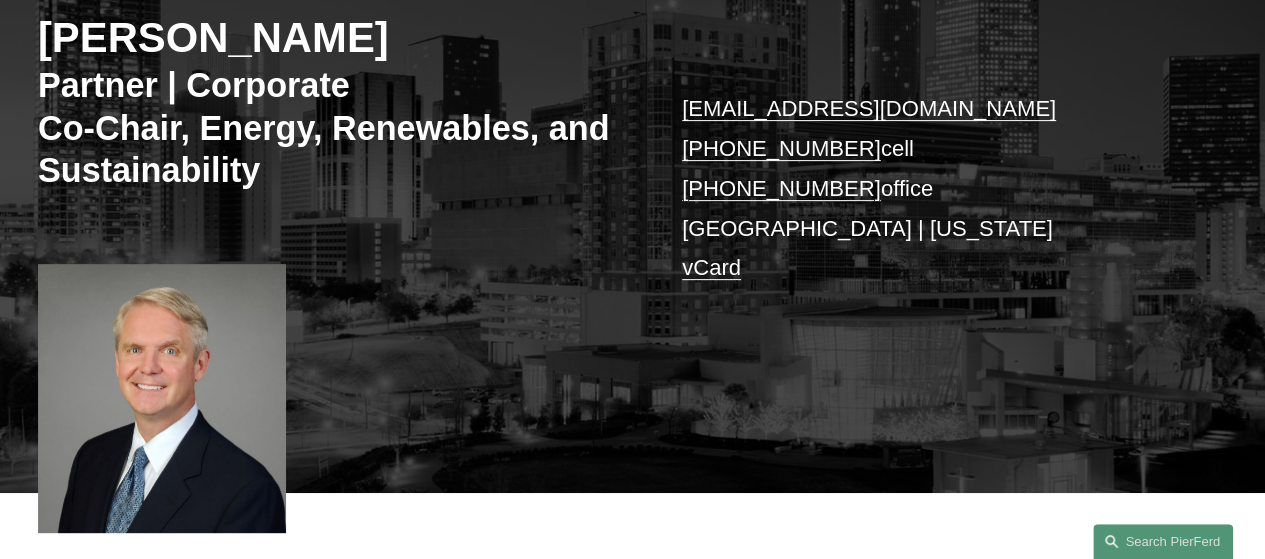 scroll, scrollTop: 0, scrollLeft: 0, axis: both 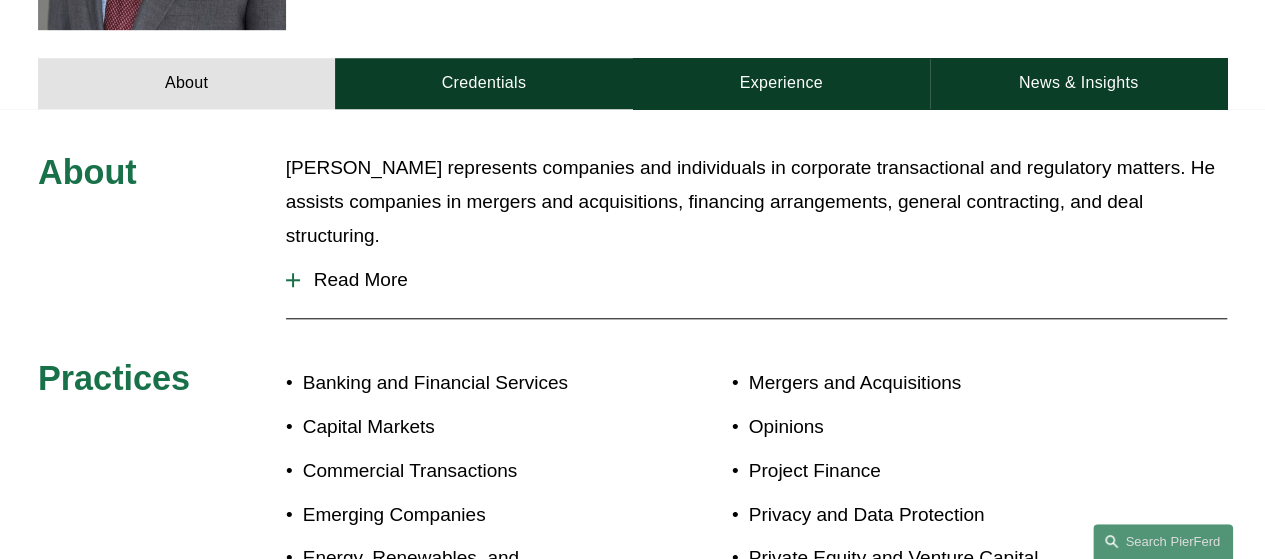 click at bounding box center [293, 280] 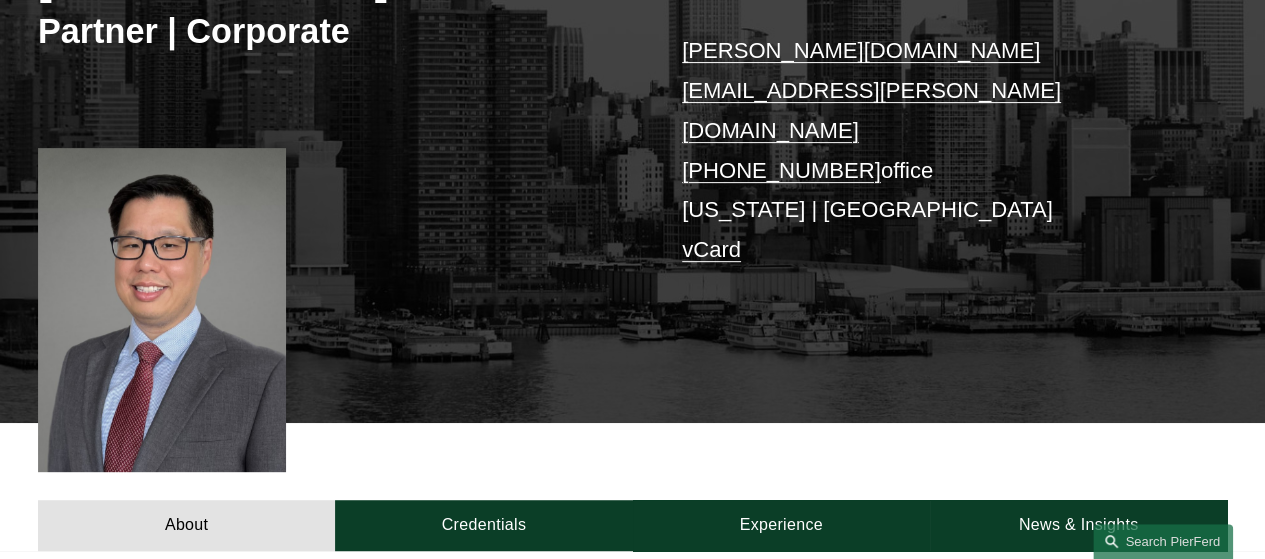 scroll, scrollTop: 300, scrollLeft: 0, axis: vertical 